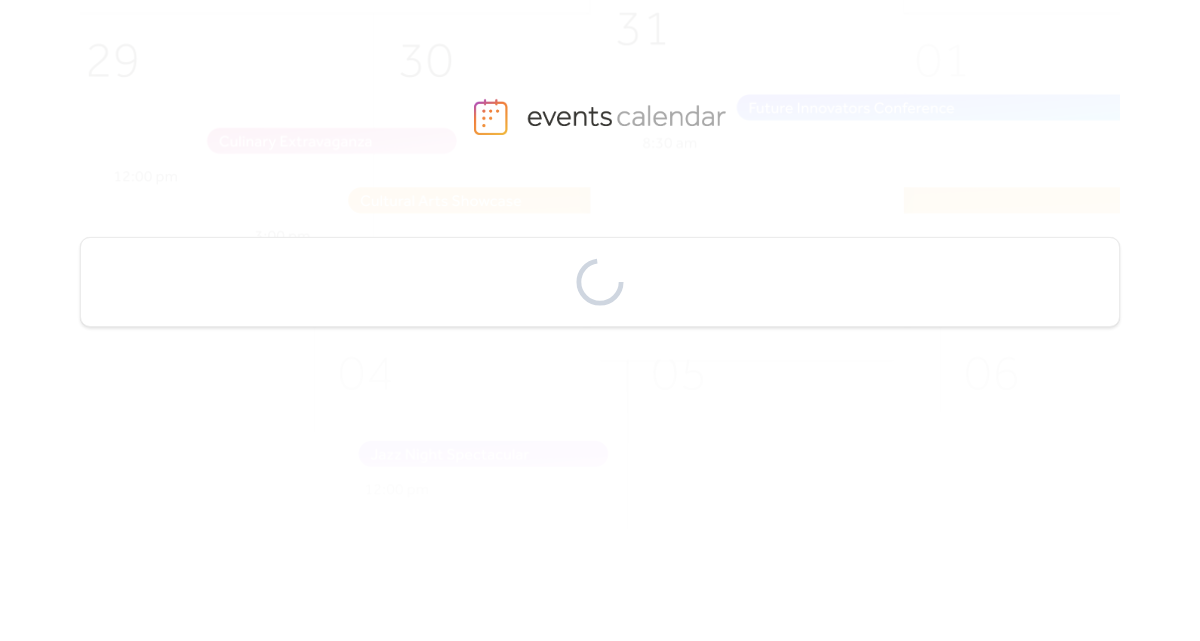 scroll, scrollTop: 0, scrollLeft: 0, axis: both 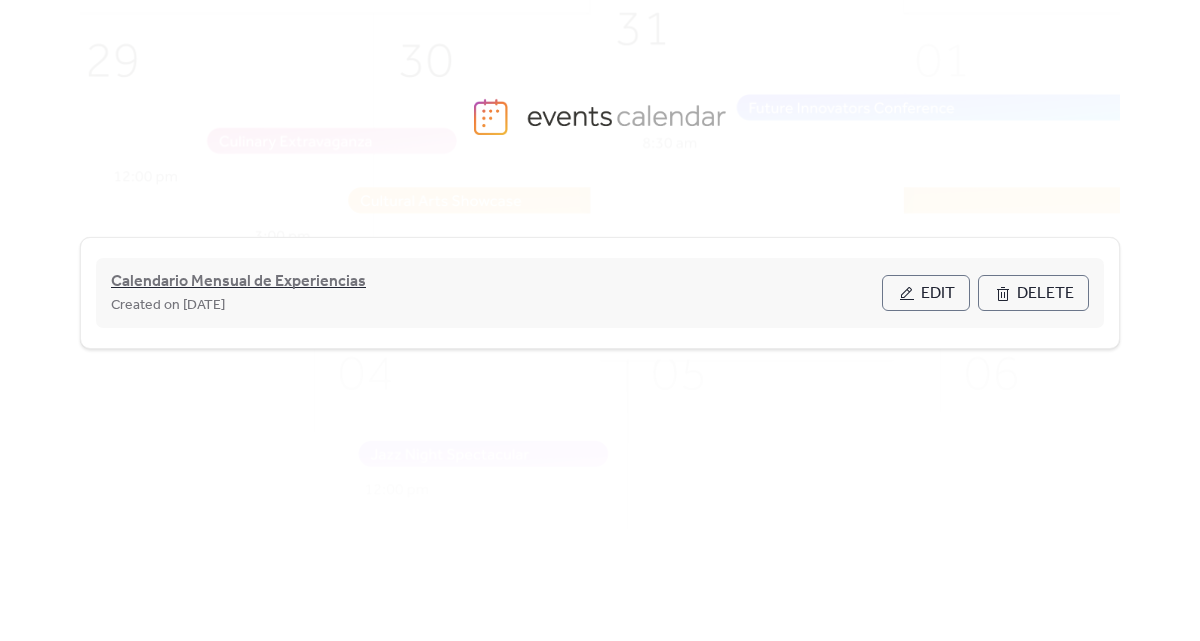 click on "Calendario Mensual de Experiencias" at bounding box center [238, 282] 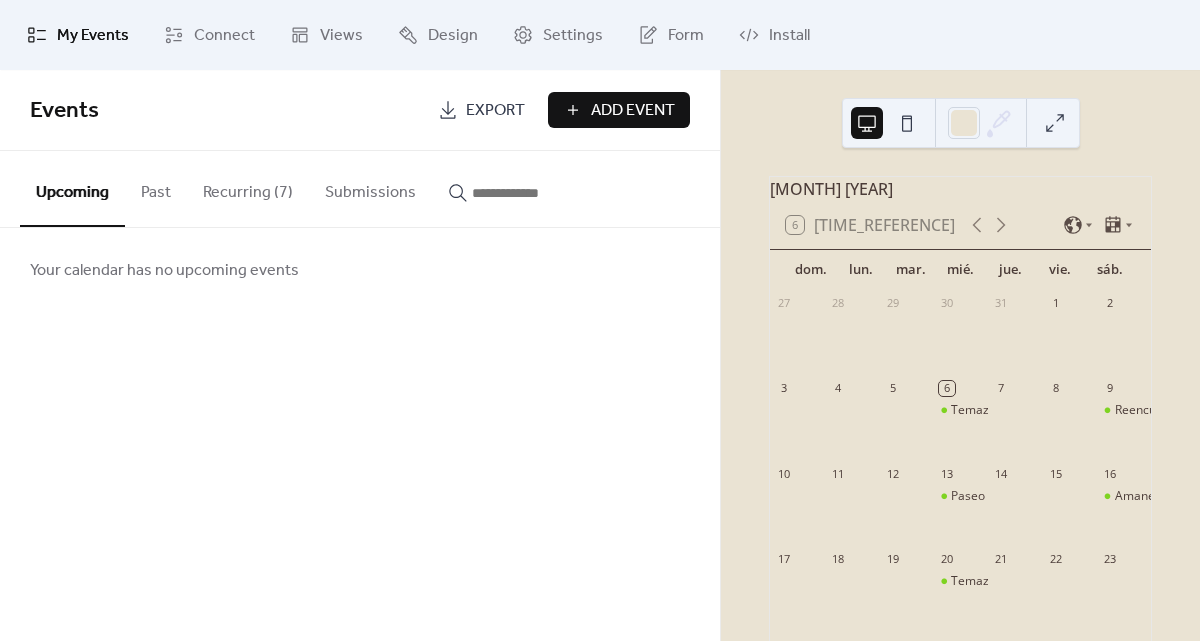 click on "Recurring (7)" at bounding box center [248, 188] 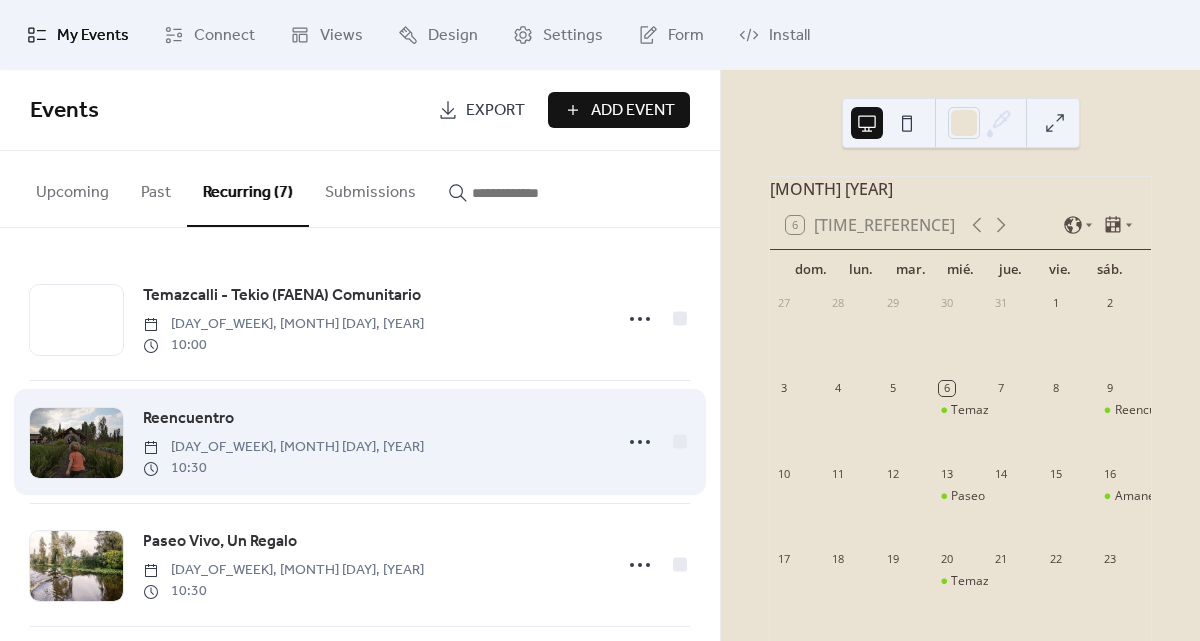 scroll, scrollTop: 24, scrollLeft: 0, axis: vertical 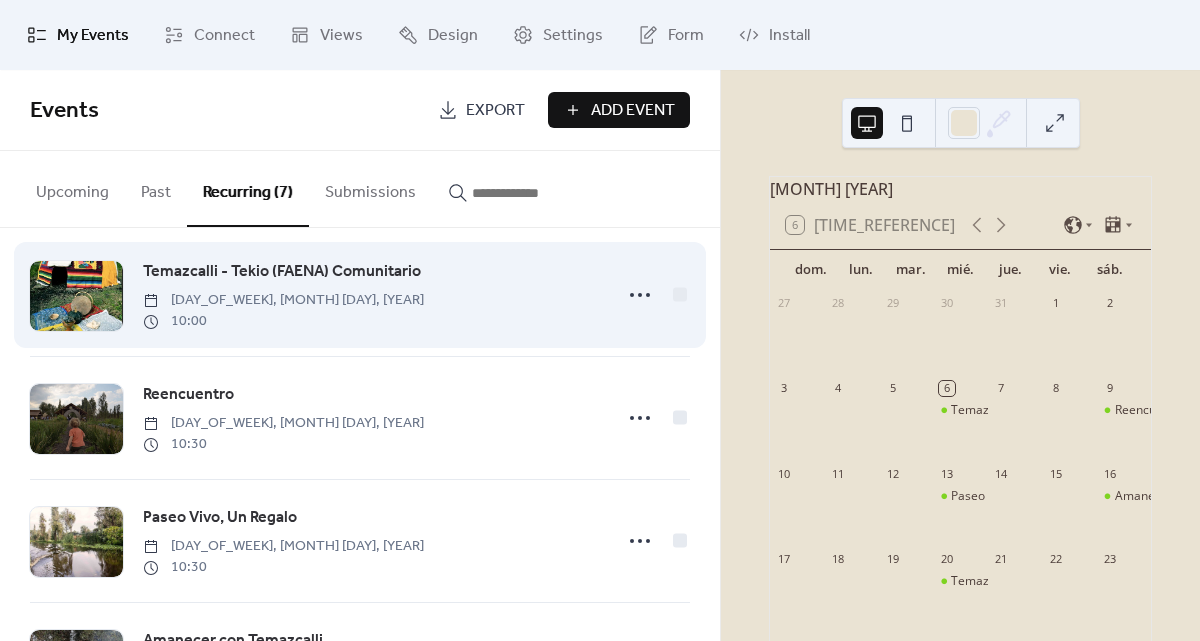 click on "Temazcalli - Tekio (FAENA) Comunitario" at bounding box center (282, 272) 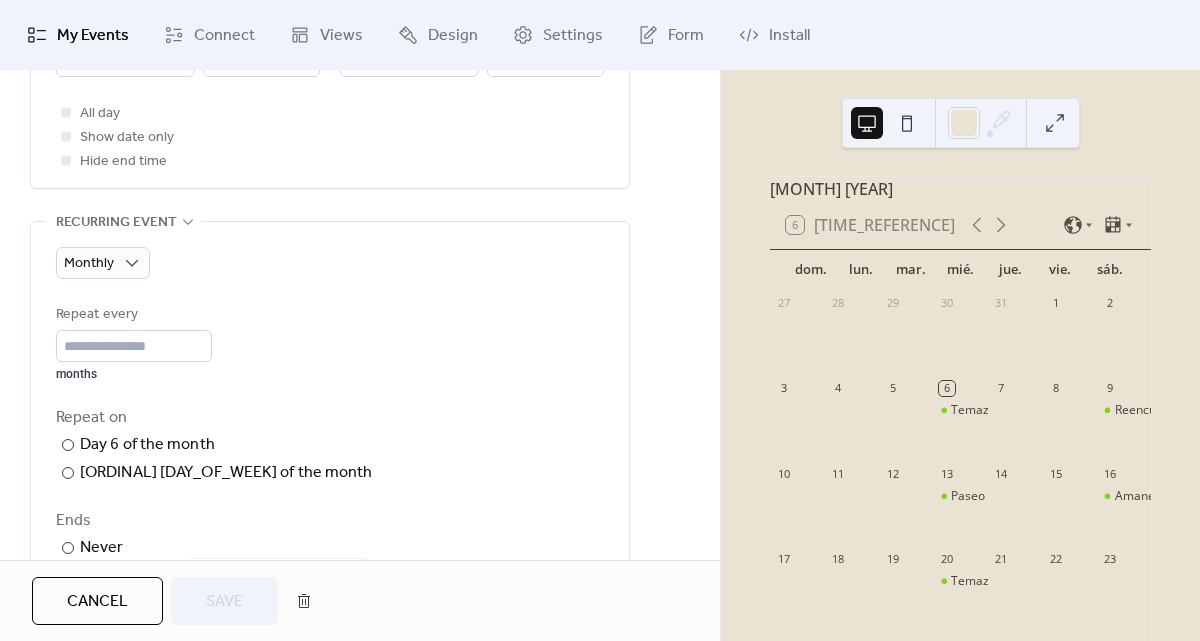 scroll, scrollTop: 776, scrollLeft: 0, axis: vertical 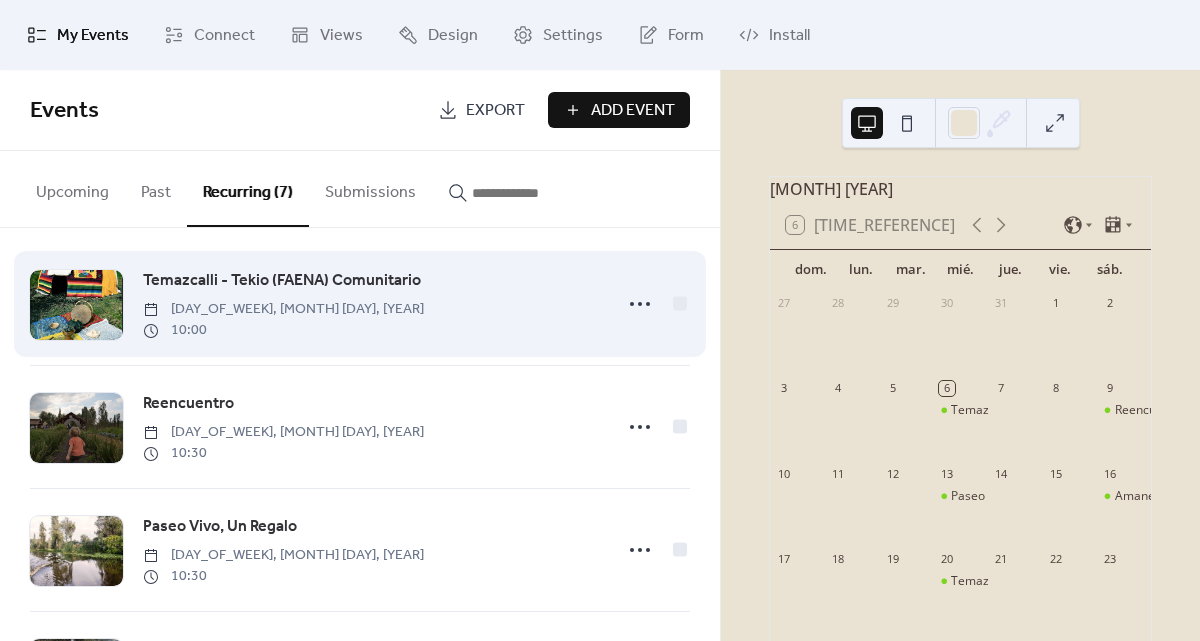 click on "Temazcalli - Tekio (FAENA) Comunitario" at bounding box center [282, 281] 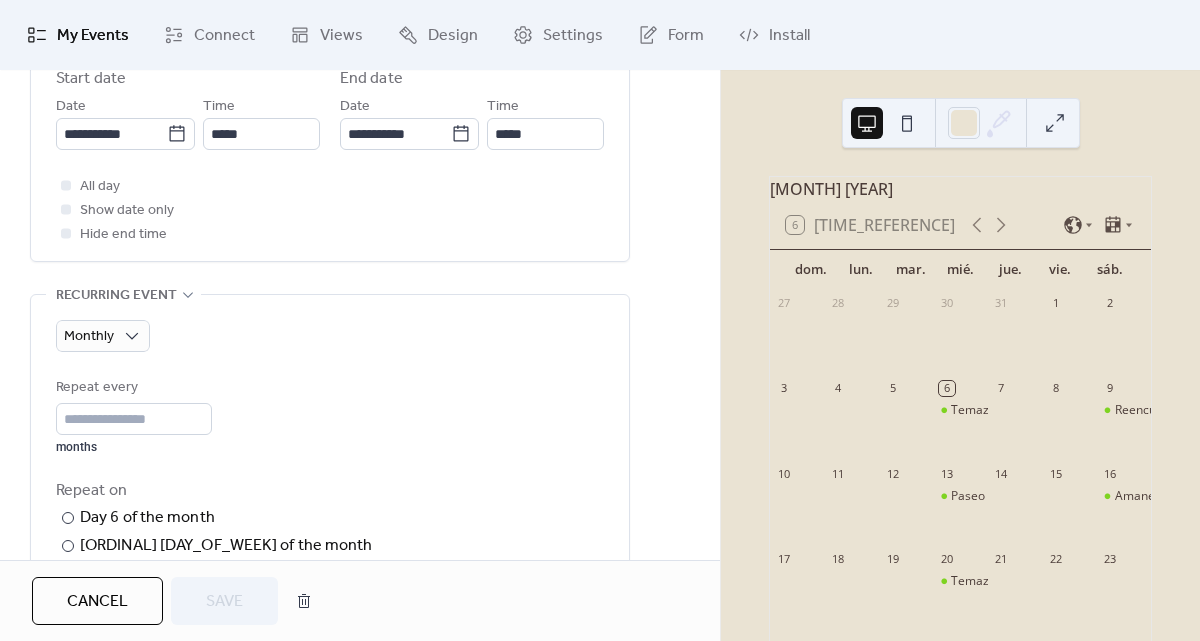 scroll, scrollTop: 716, scrollLeft: 0, axis: vertical 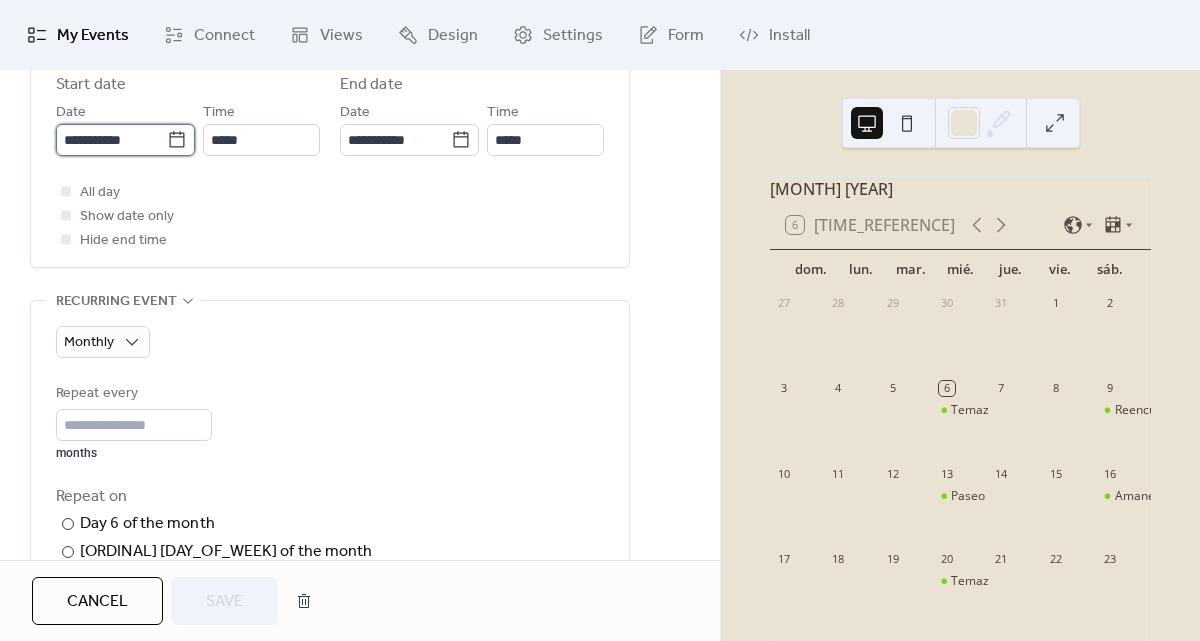 click on "**********" at bounding box center (111, 140) 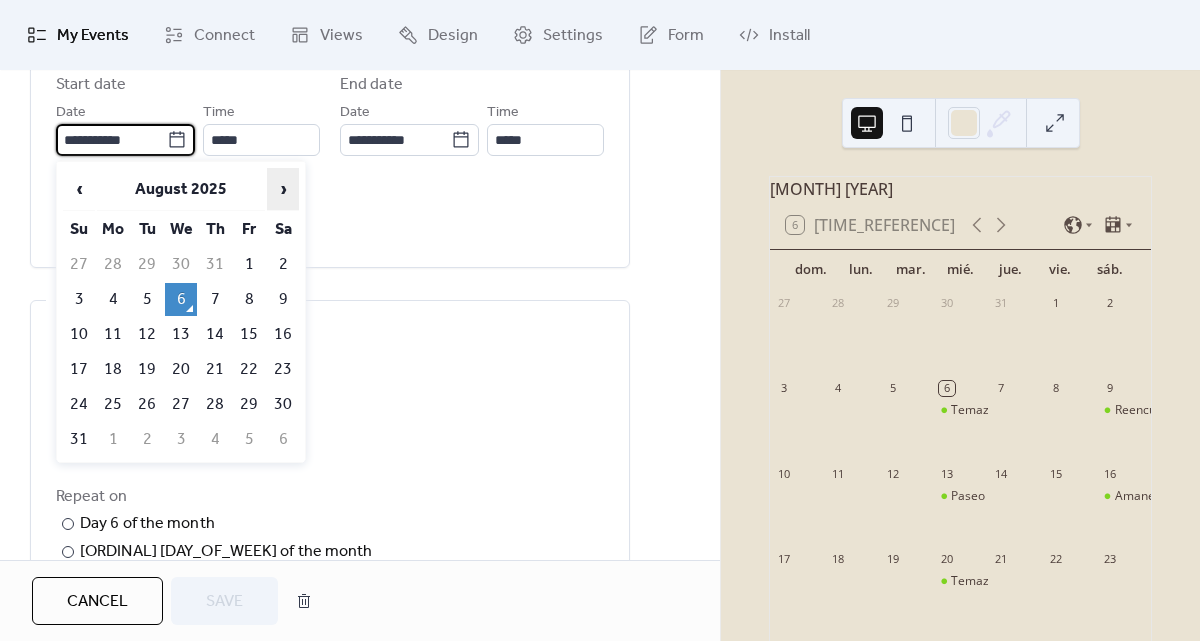 click on "›" at bounding box center (283, 189) 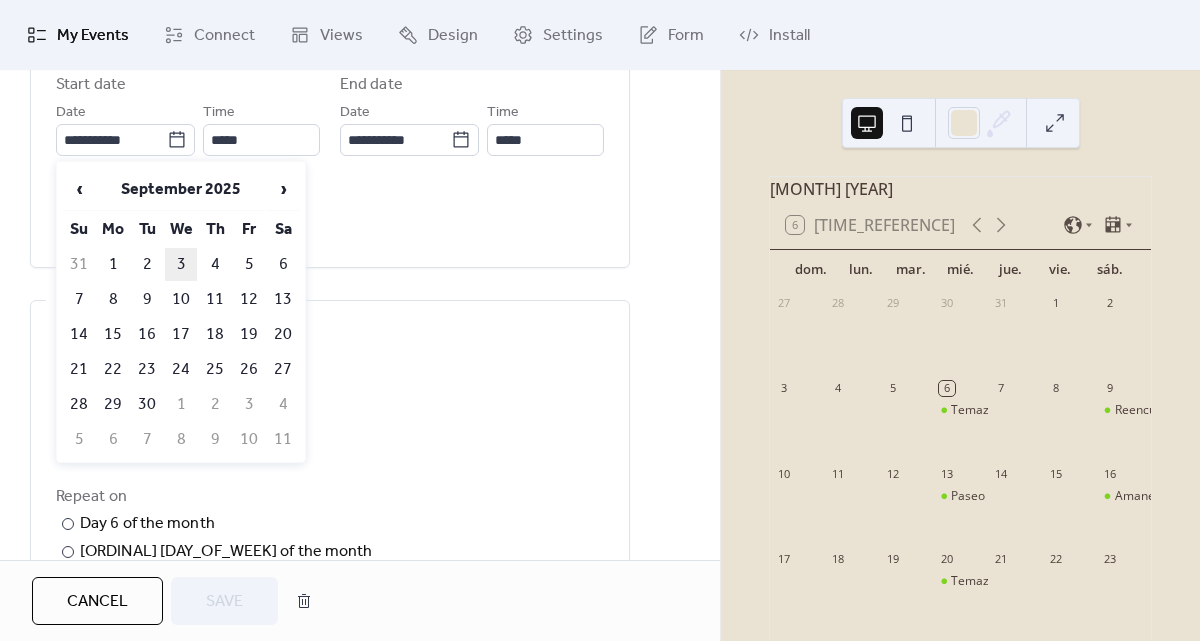 click on "3" at bounding box center (181, 264) 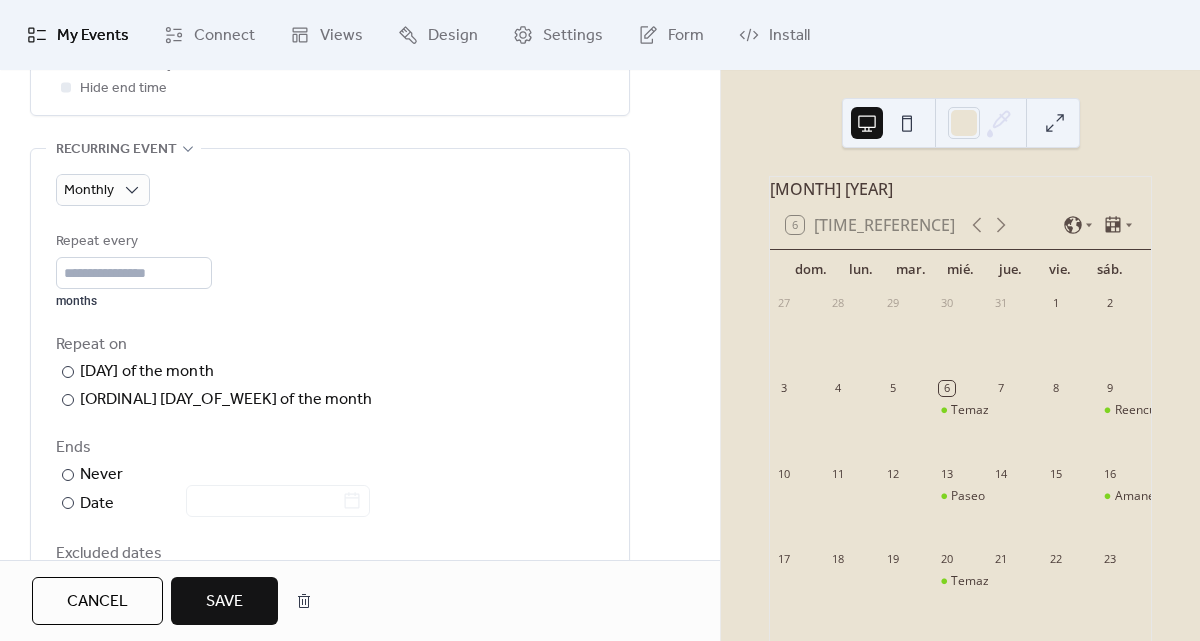 scroll, scrollTop: 935, scrollLeft: 0, axis: vertical 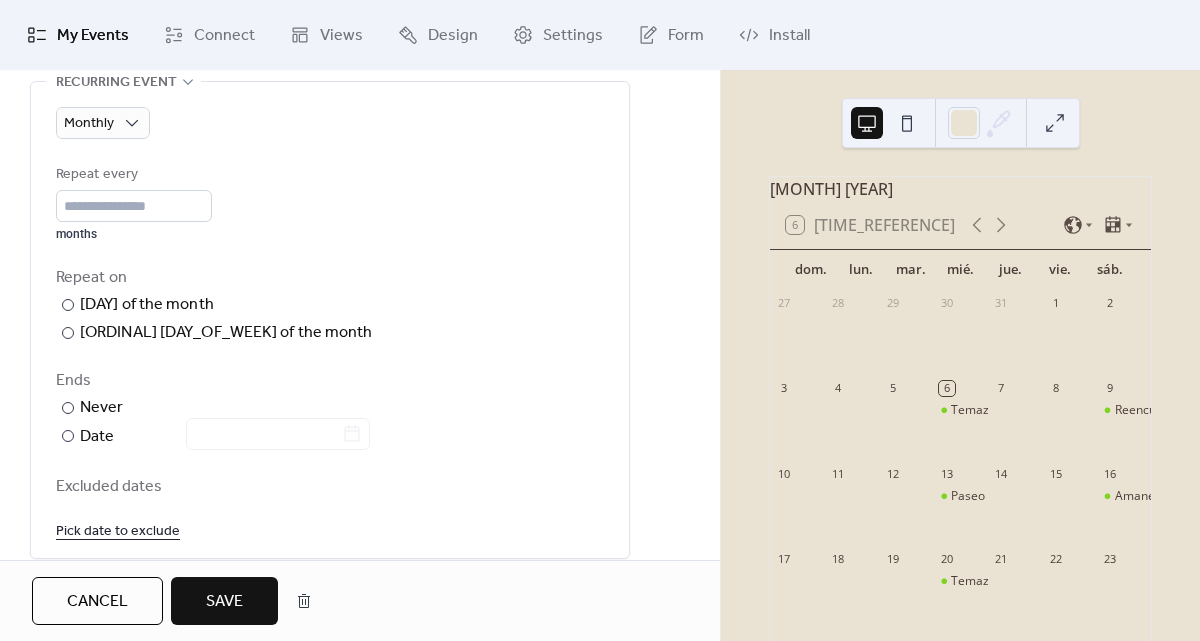 click on "Save" at bounding box center (224, 601) 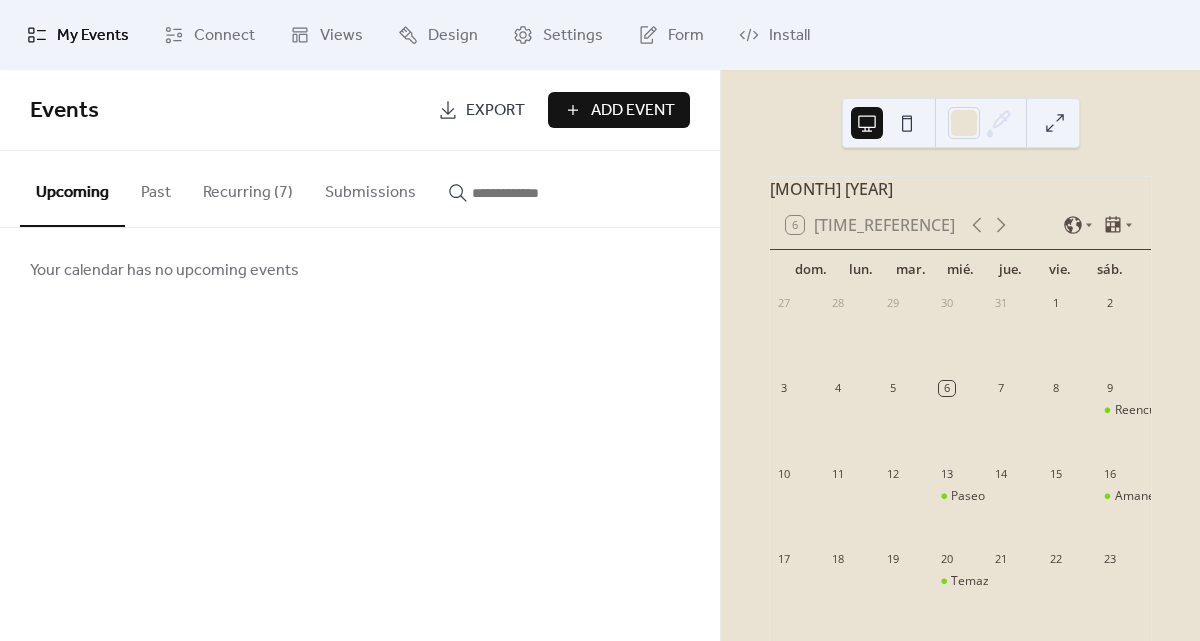 click on "Recurring (7)" at bounding box center [248, 188] 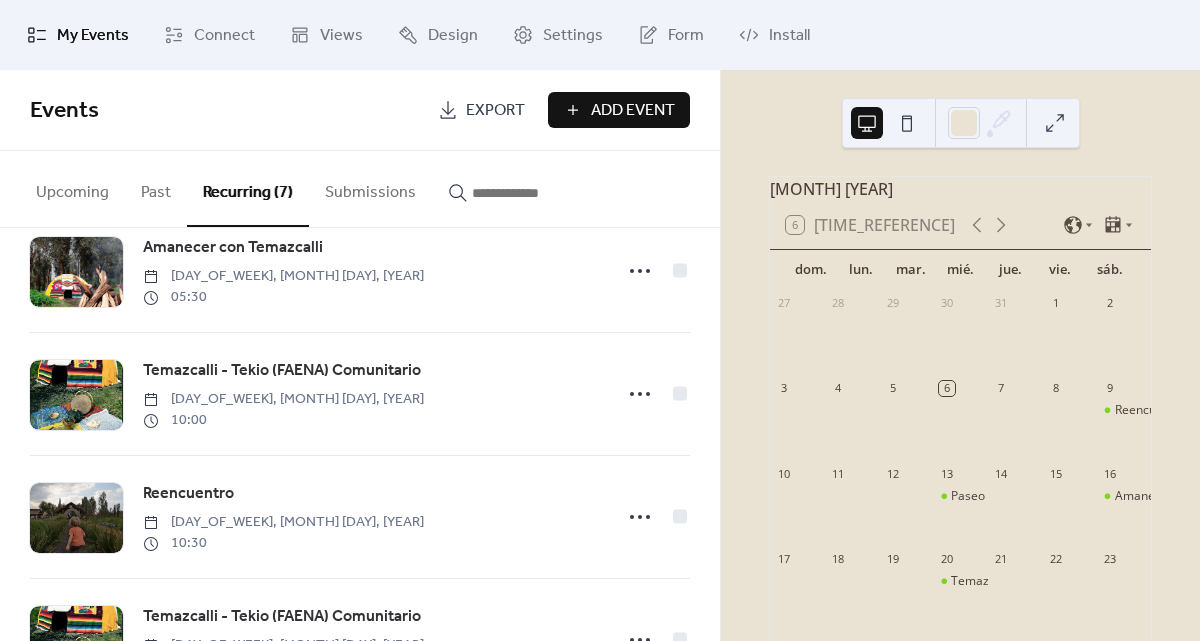 scroll, scrollTop: 298, scrollLeft: 0, axis: vertical 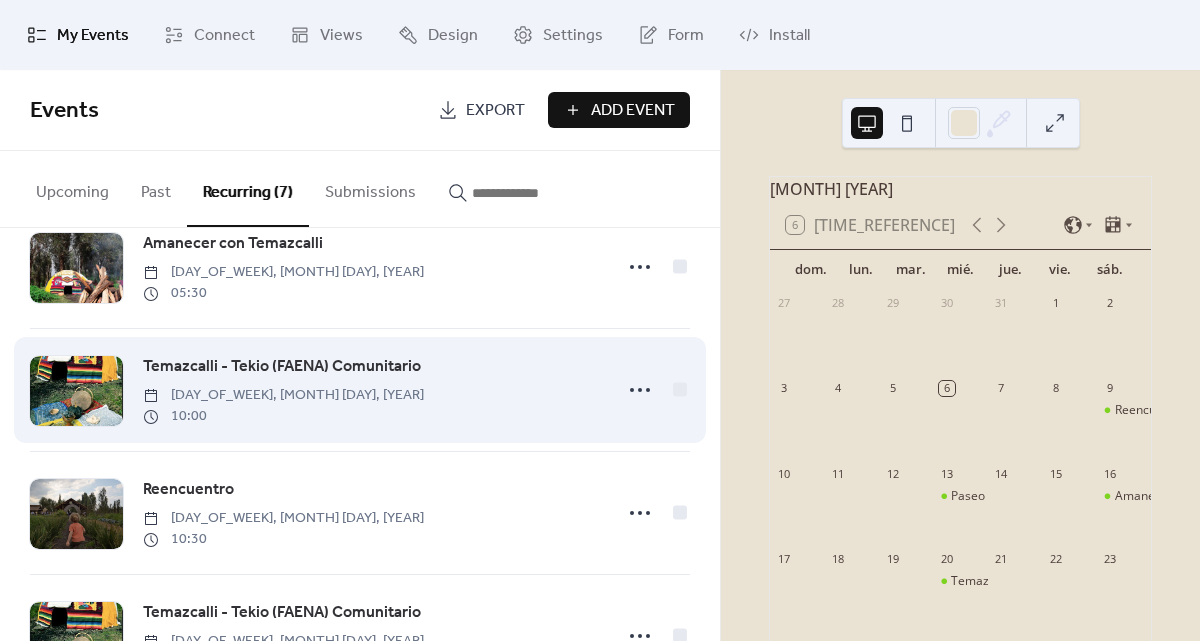 click on "Temazcalli - Tekio (FAENA) Comunitario" at bounding box center (282, 367) 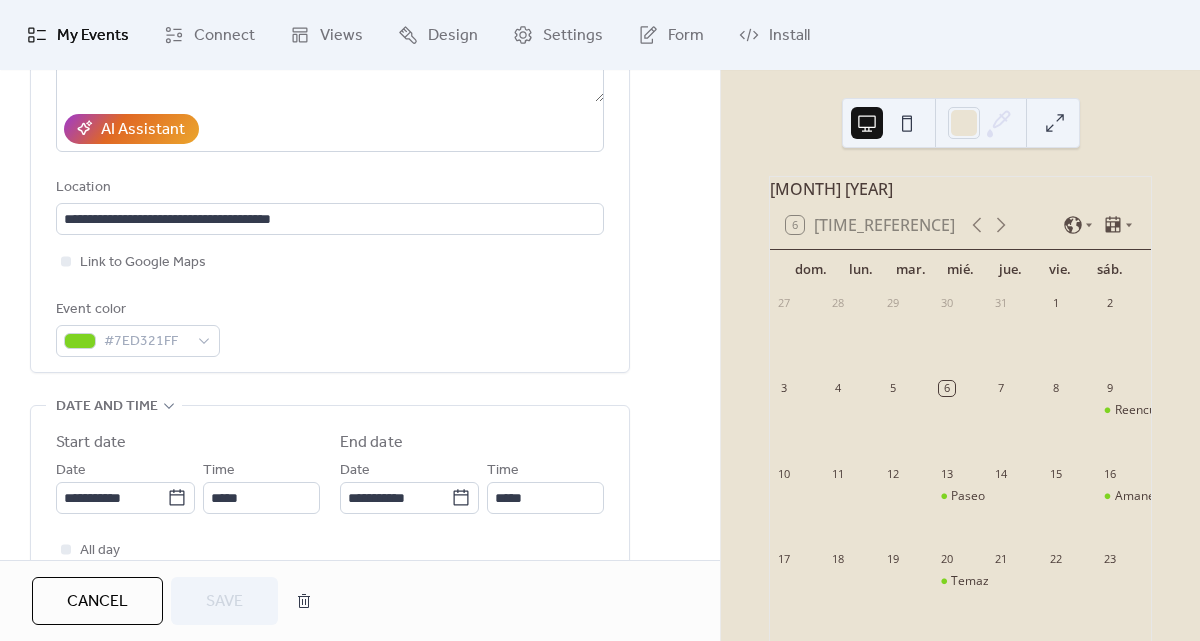 scroll, scrollTop: 0, scrollLeft: 0, axis: both 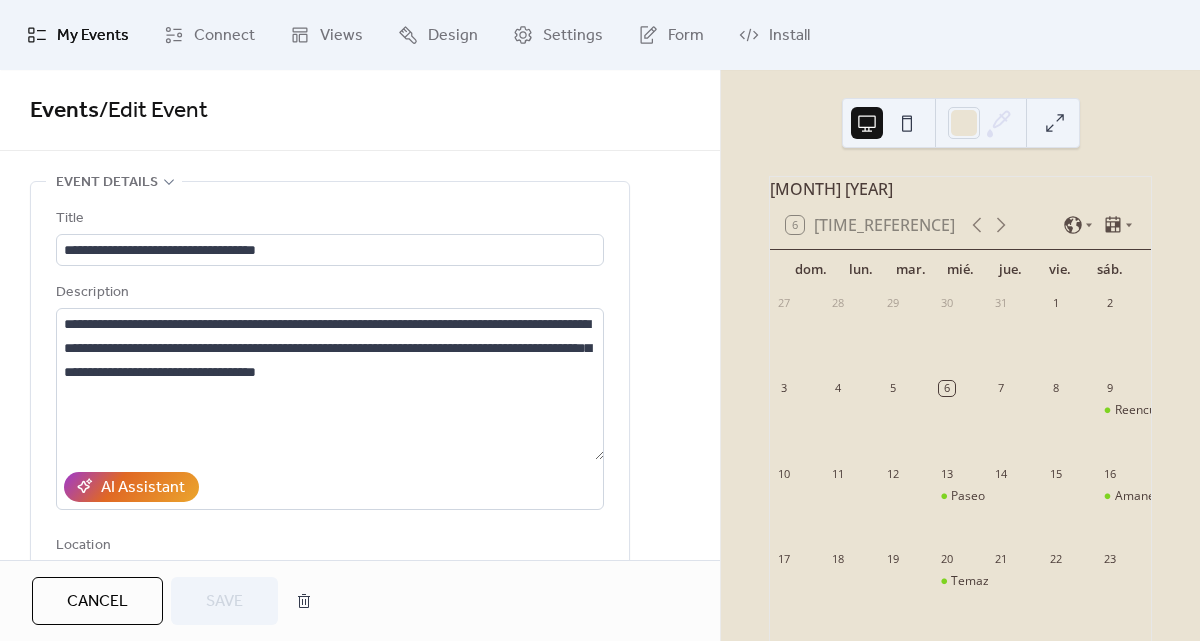 click on "My Events" at bounding box center (93, 36) 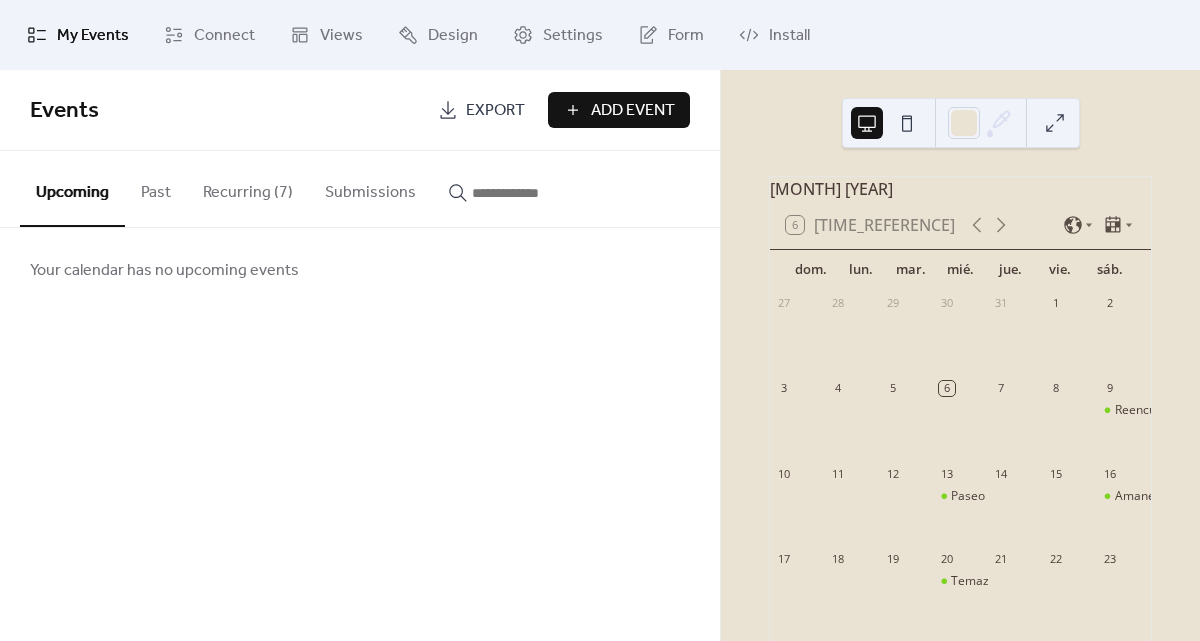 click on "Recurring (7)" at bounding box center [248, 188] 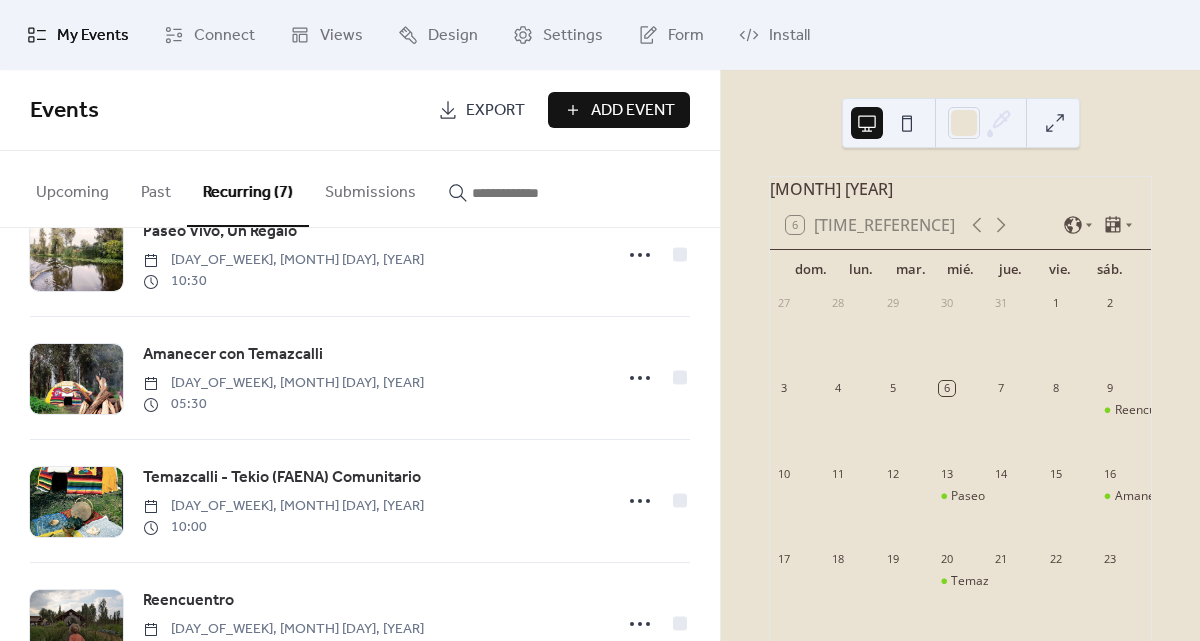 scroll, scrollTop: 264, scrollLeft: 0, axis: vertical 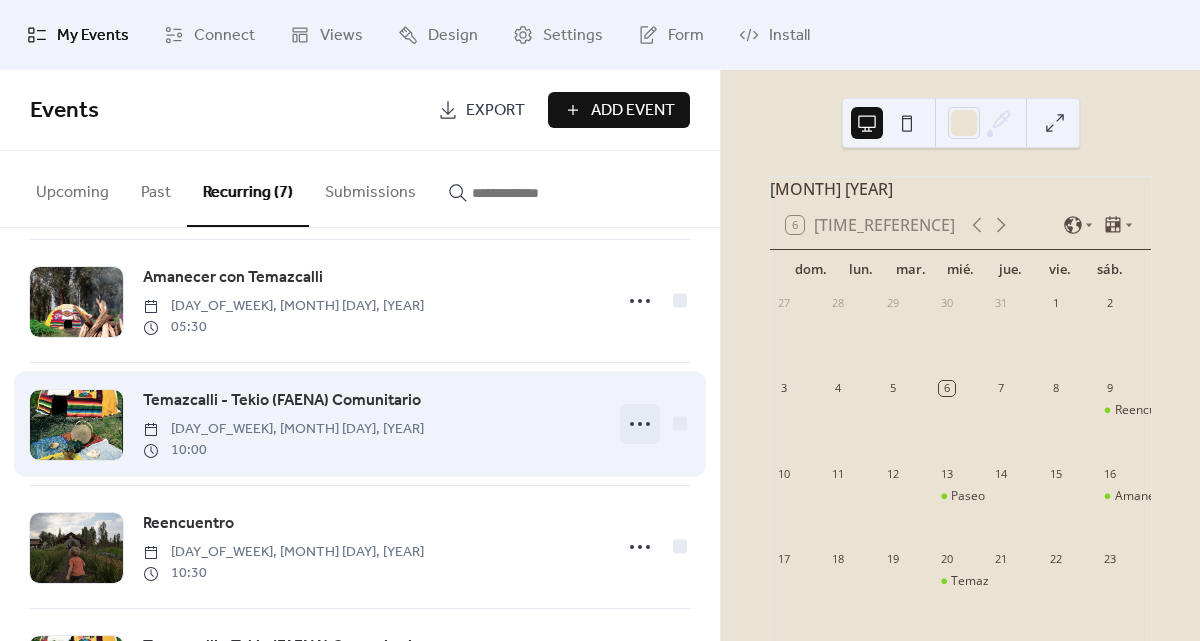 click 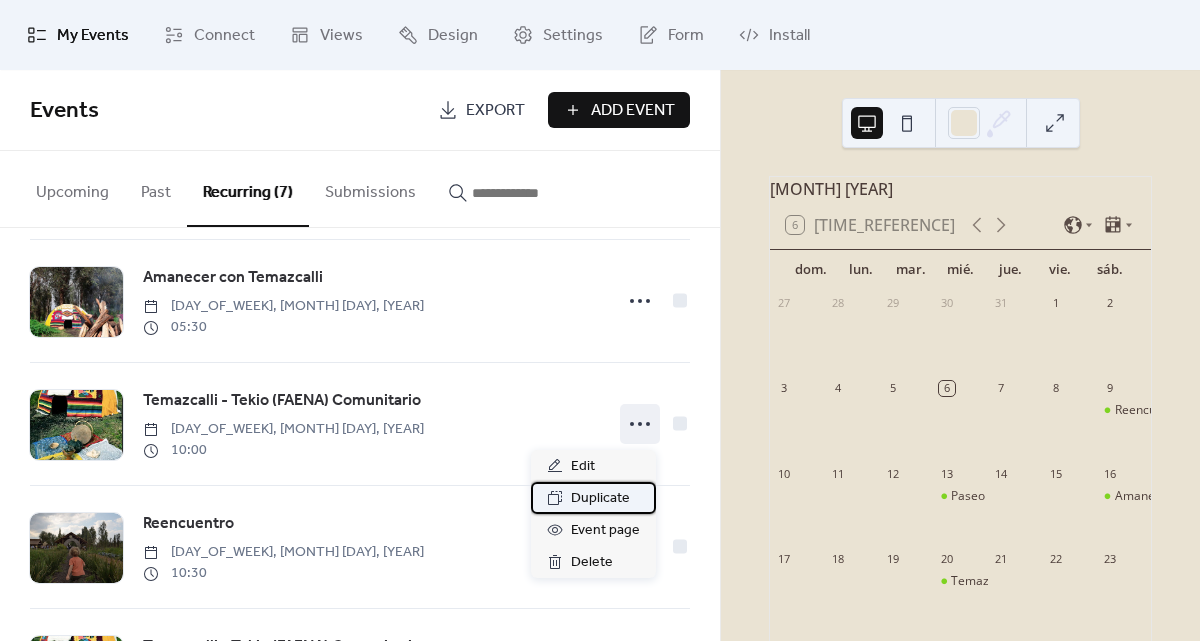 click on "Duplicate" at bounding box center (600, 499) 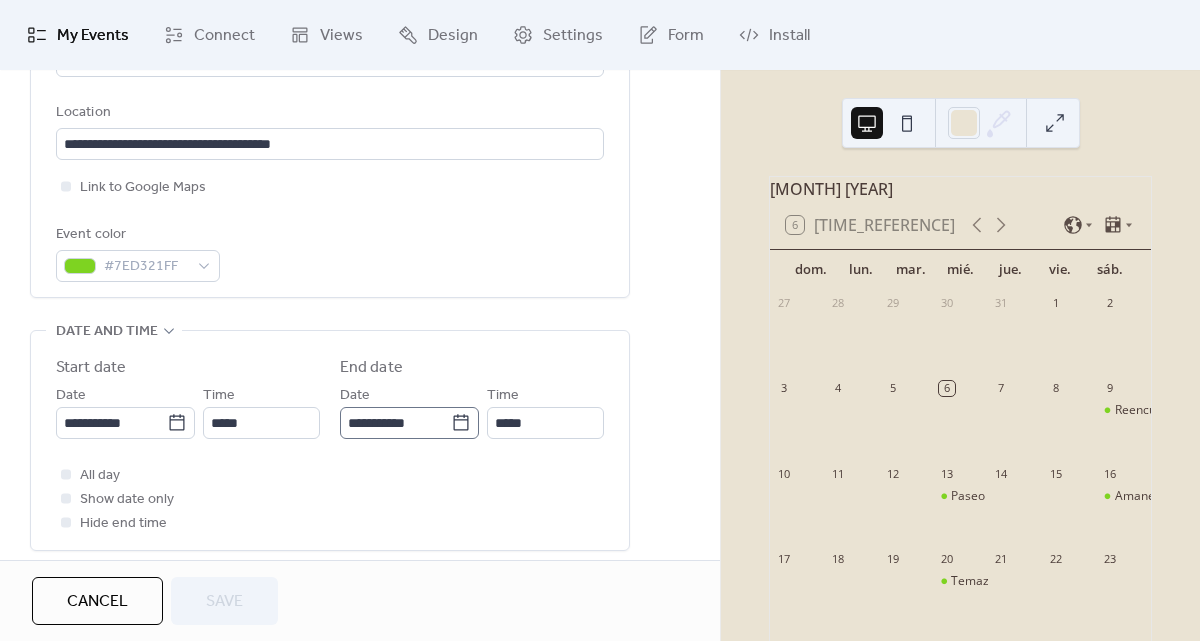 scroll, scrollTop: 439, scrollLeft: 0, axis: vertical 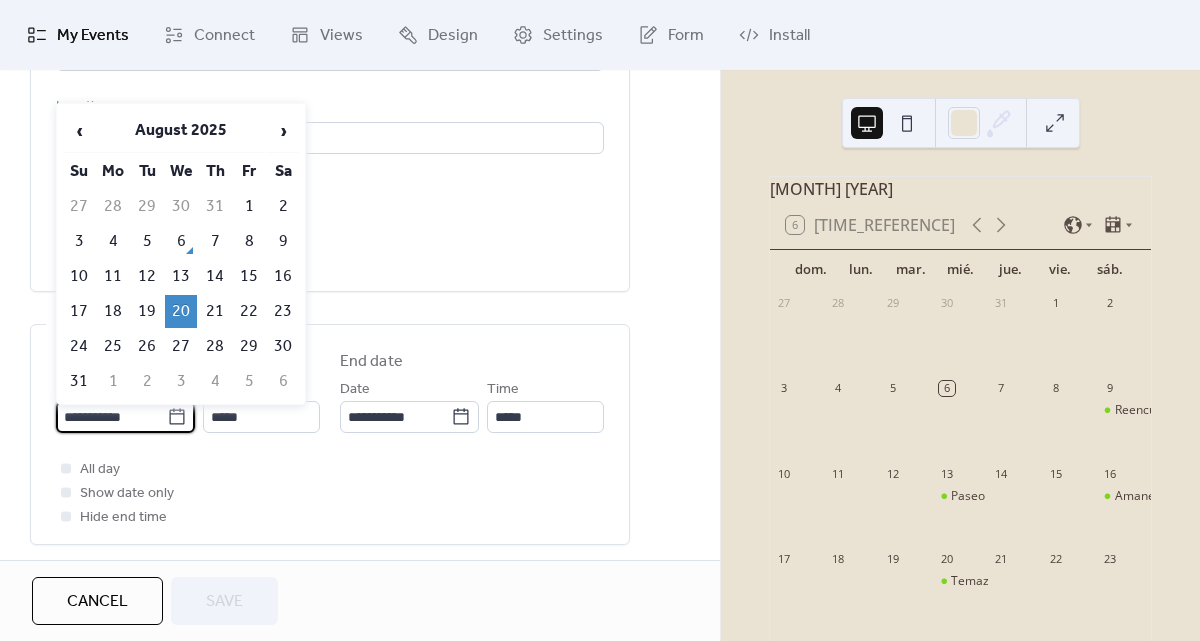click on "**********" at bounding box center (111, 417) 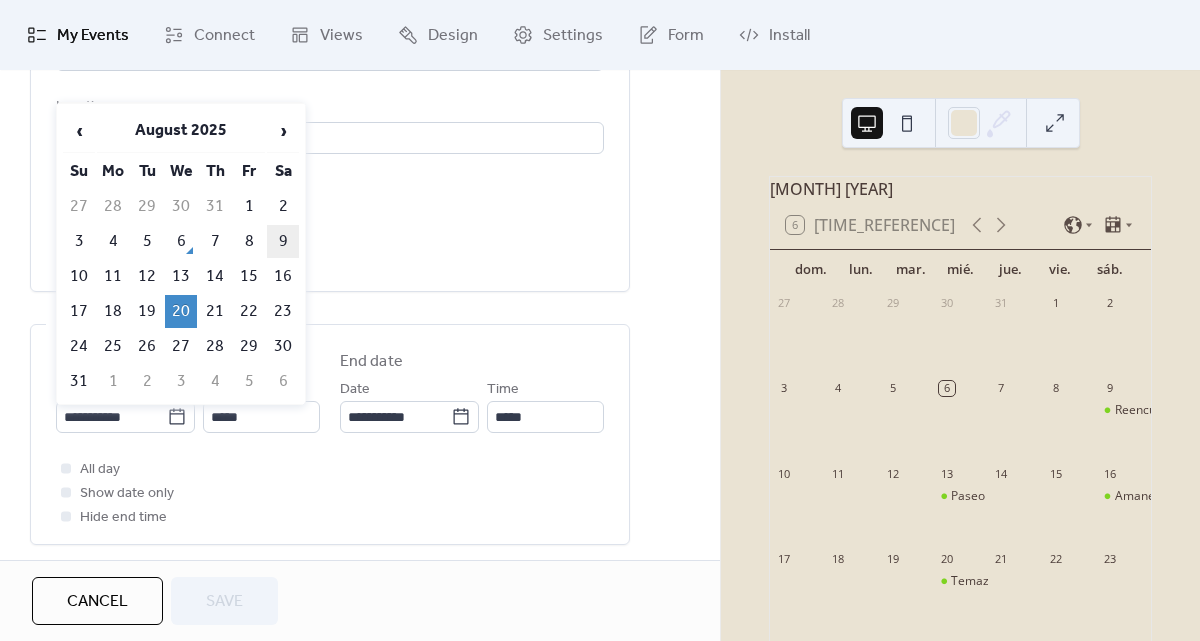 click on "9" at bounding box center [283, 241] 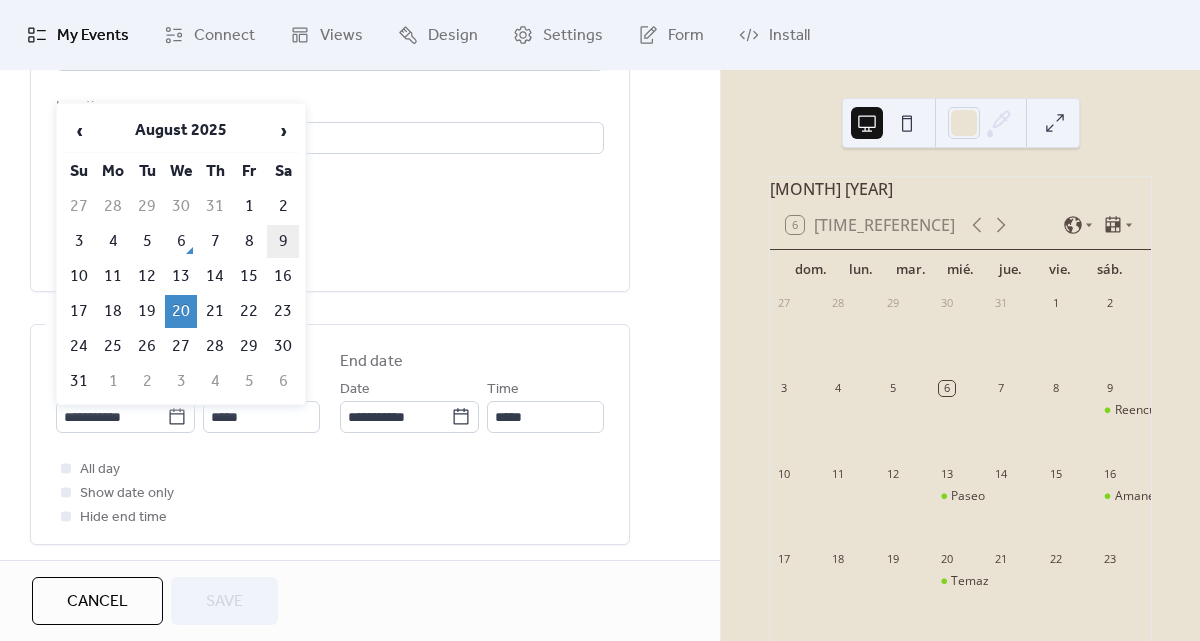 type on "**********" 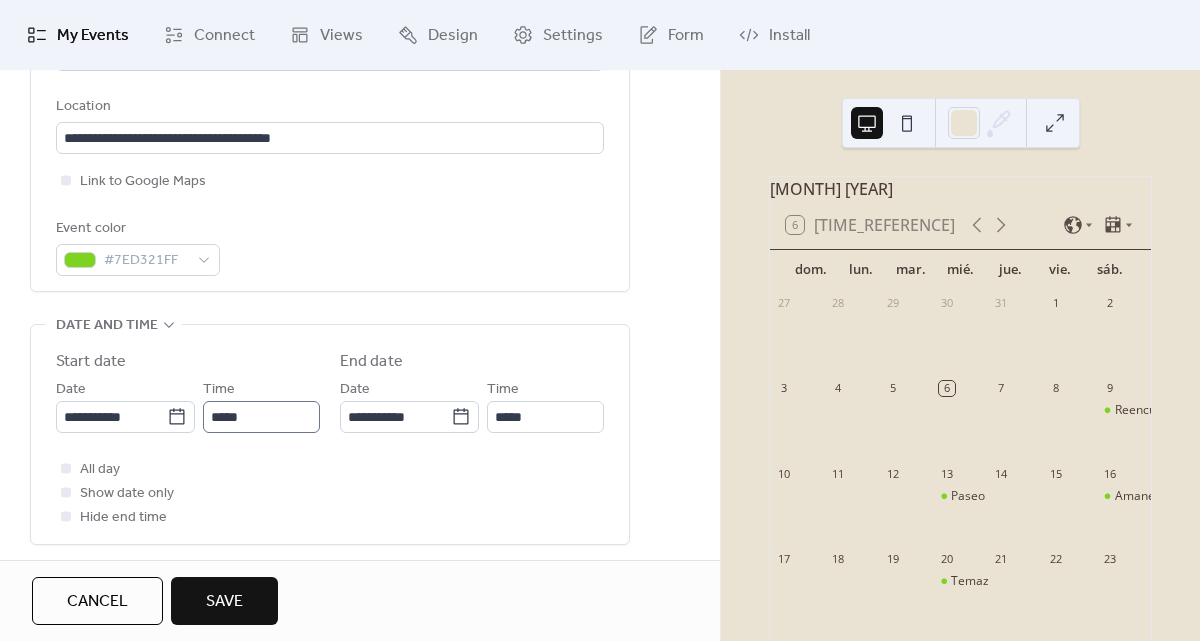 scroll, scrollTop: 1, scrollLeft: 0, axis: vertical 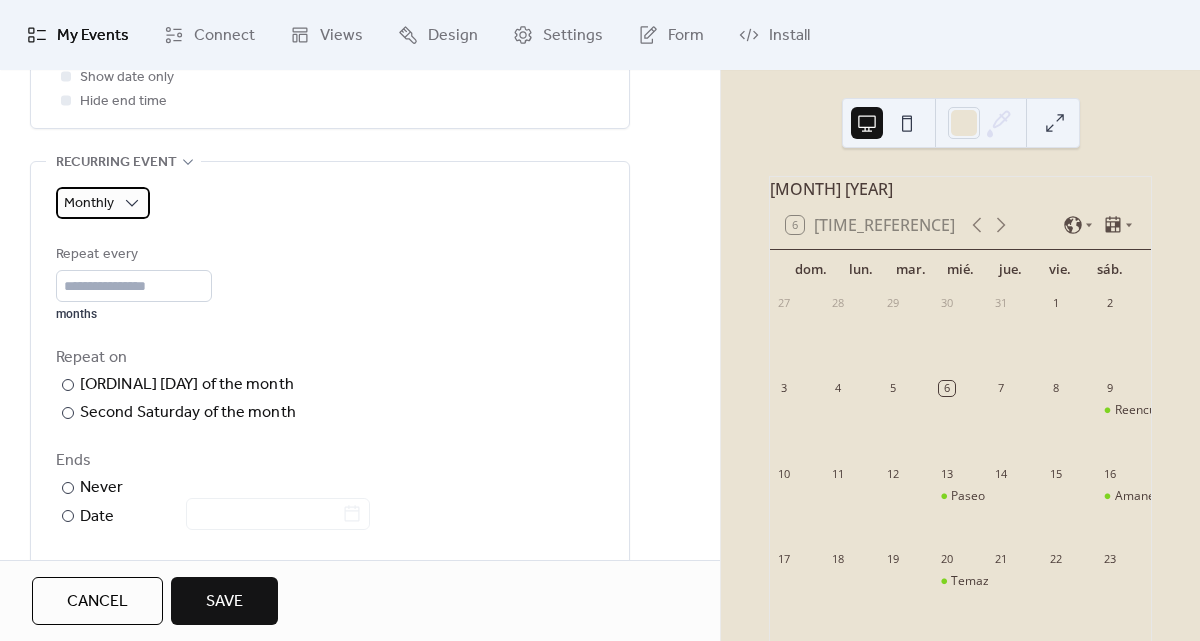 click on "Monthly" at bounding box center (103, 203) 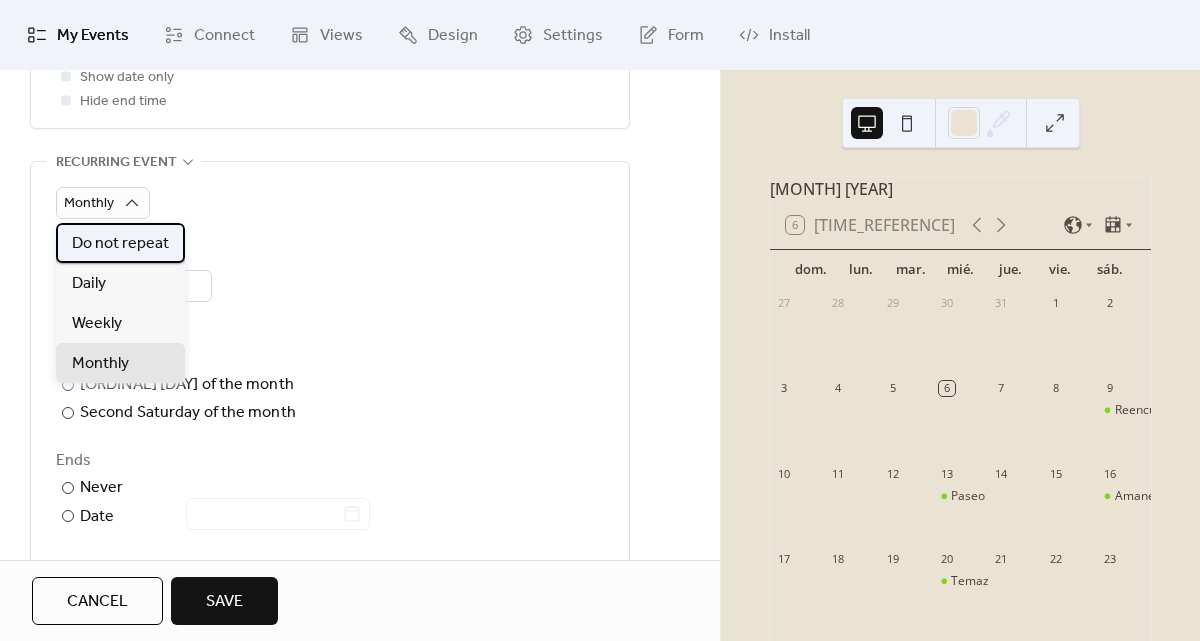 click on "Do not repeat" at bounding box center [120, 244] 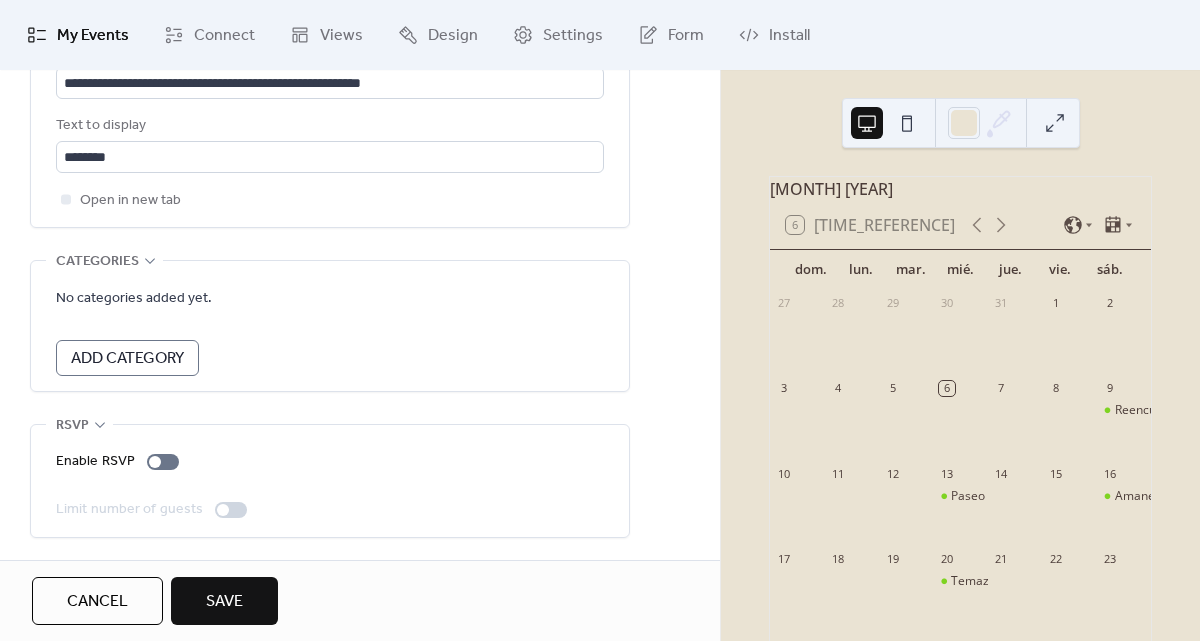 scroll, scrollTop: 1240, scrollLeft: 0, axis: vertical 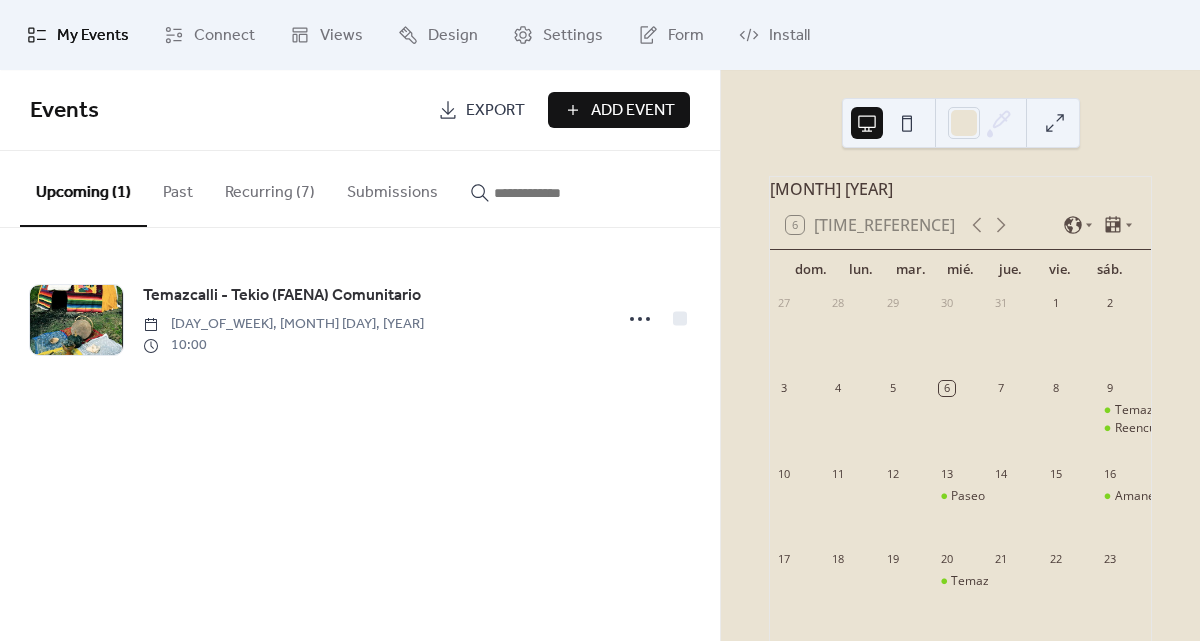 click on "Recurring (7)" at bounding box center (270, 188) 